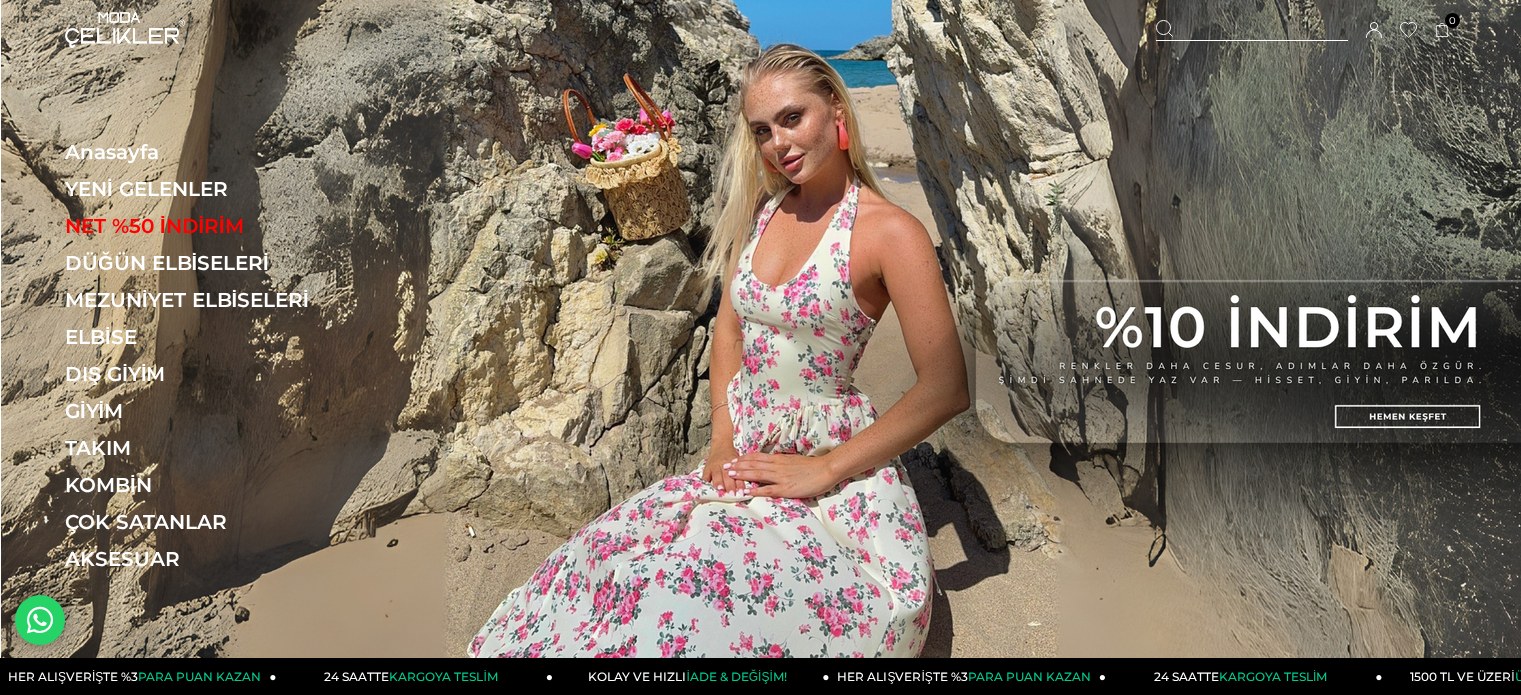 scroll, scrollTop: 0, scrollLeft: 0, axis: both 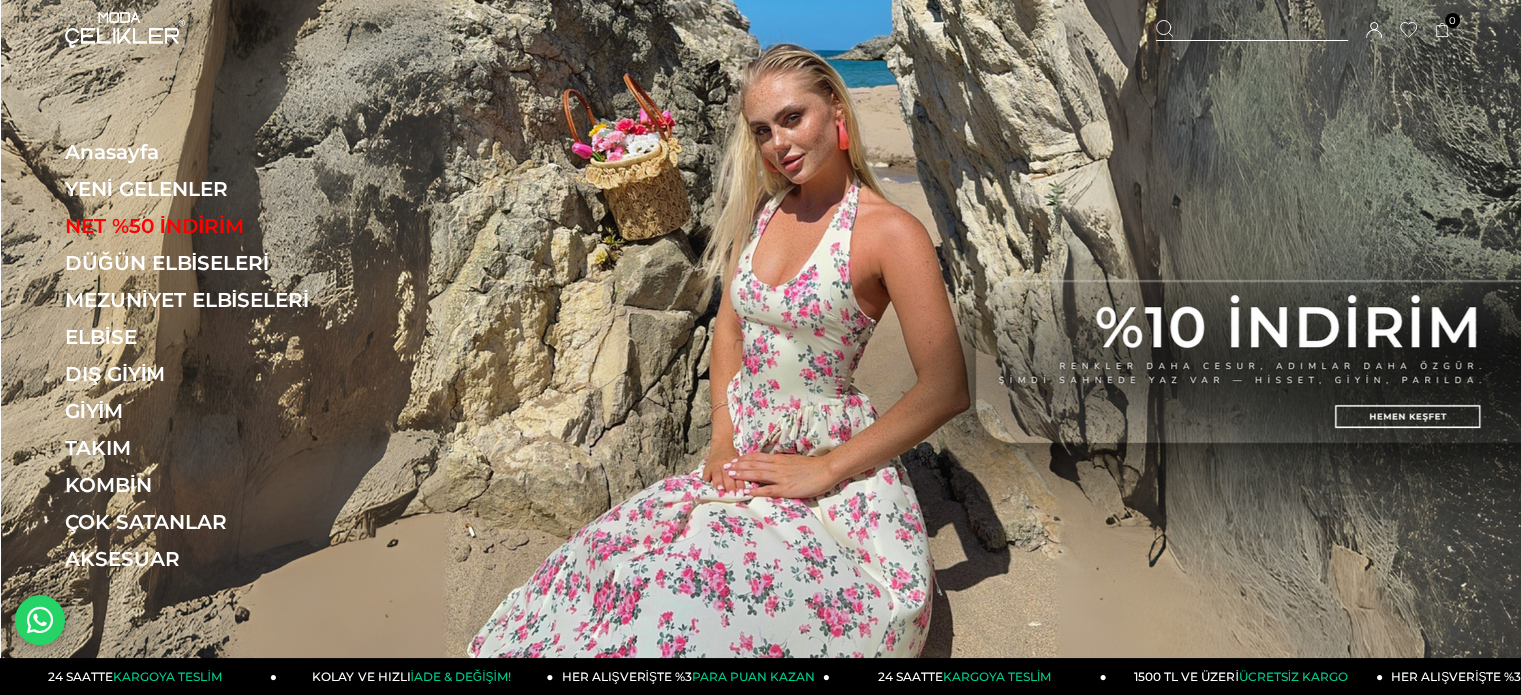 click at bounding box center [1252, 30] 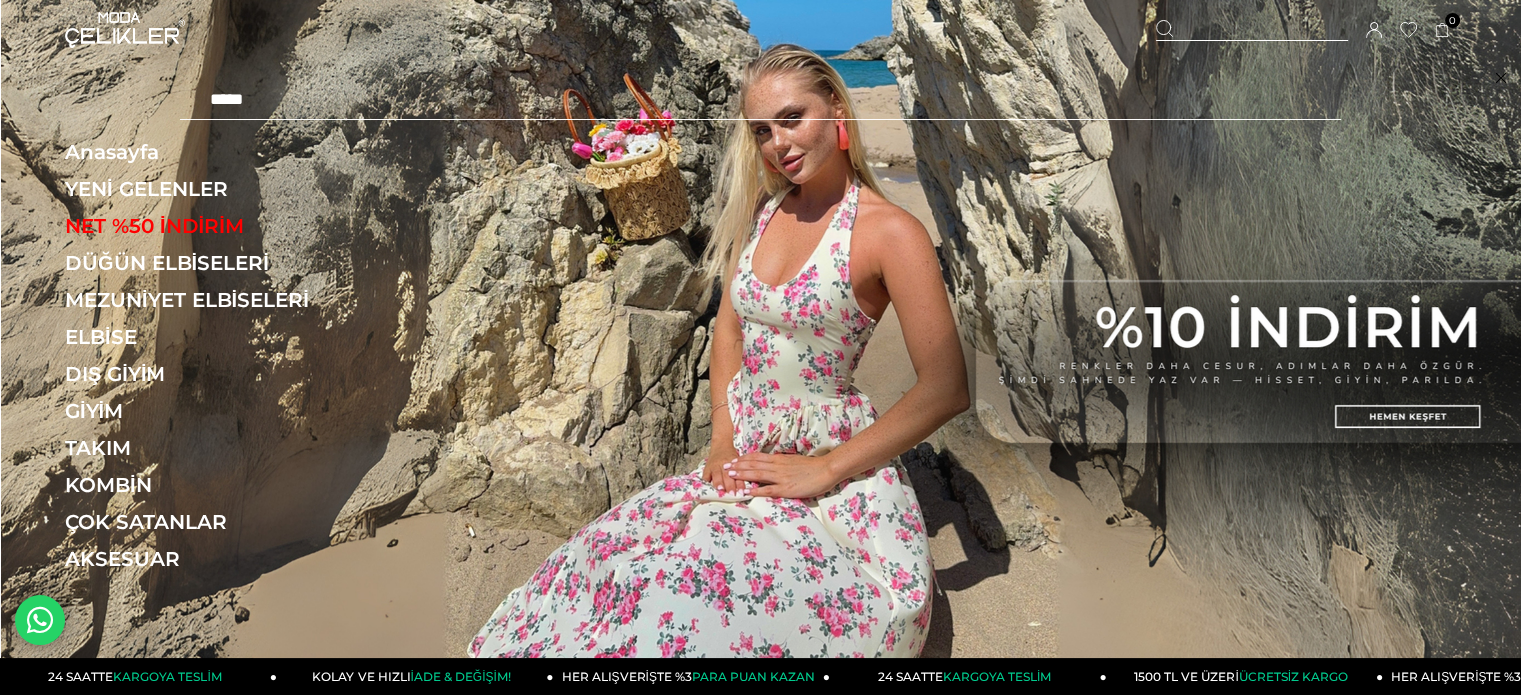 click at bounding box center [760, 100] 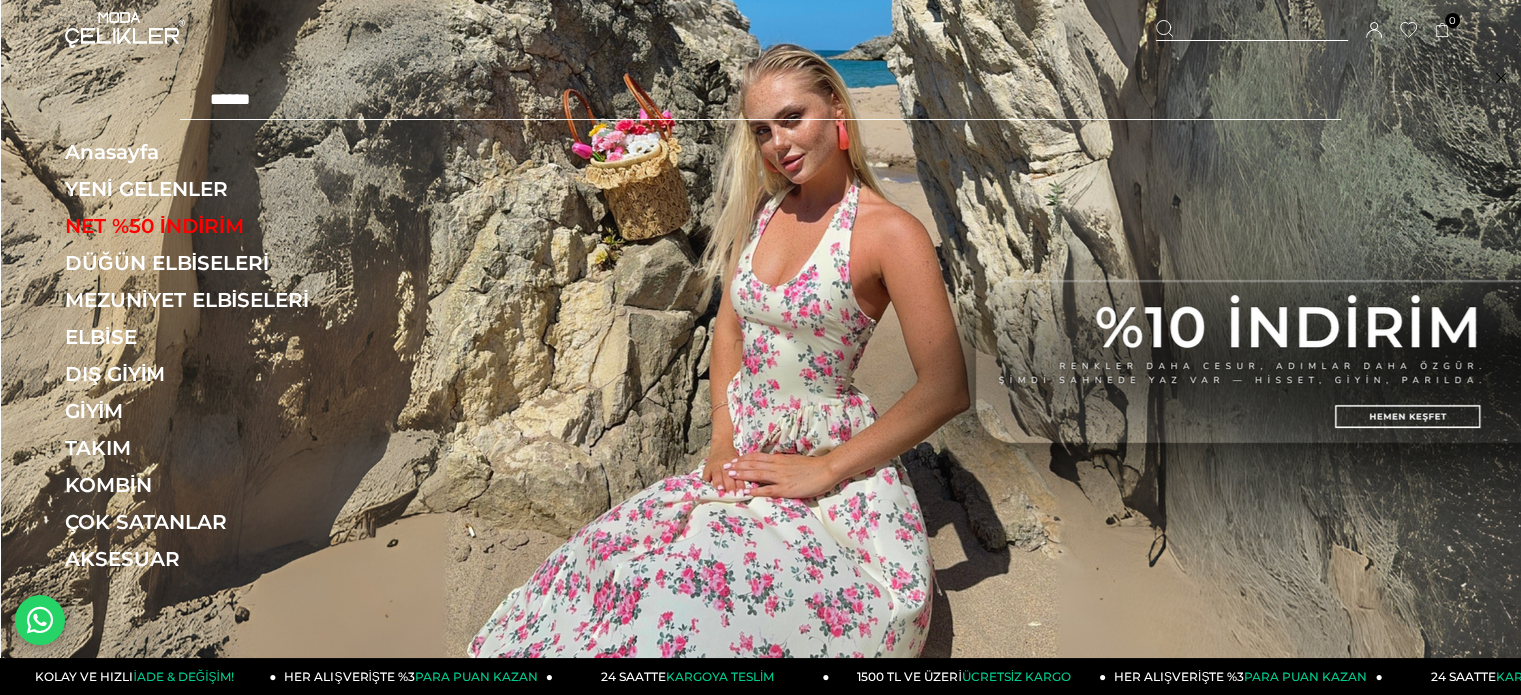 type on "******" 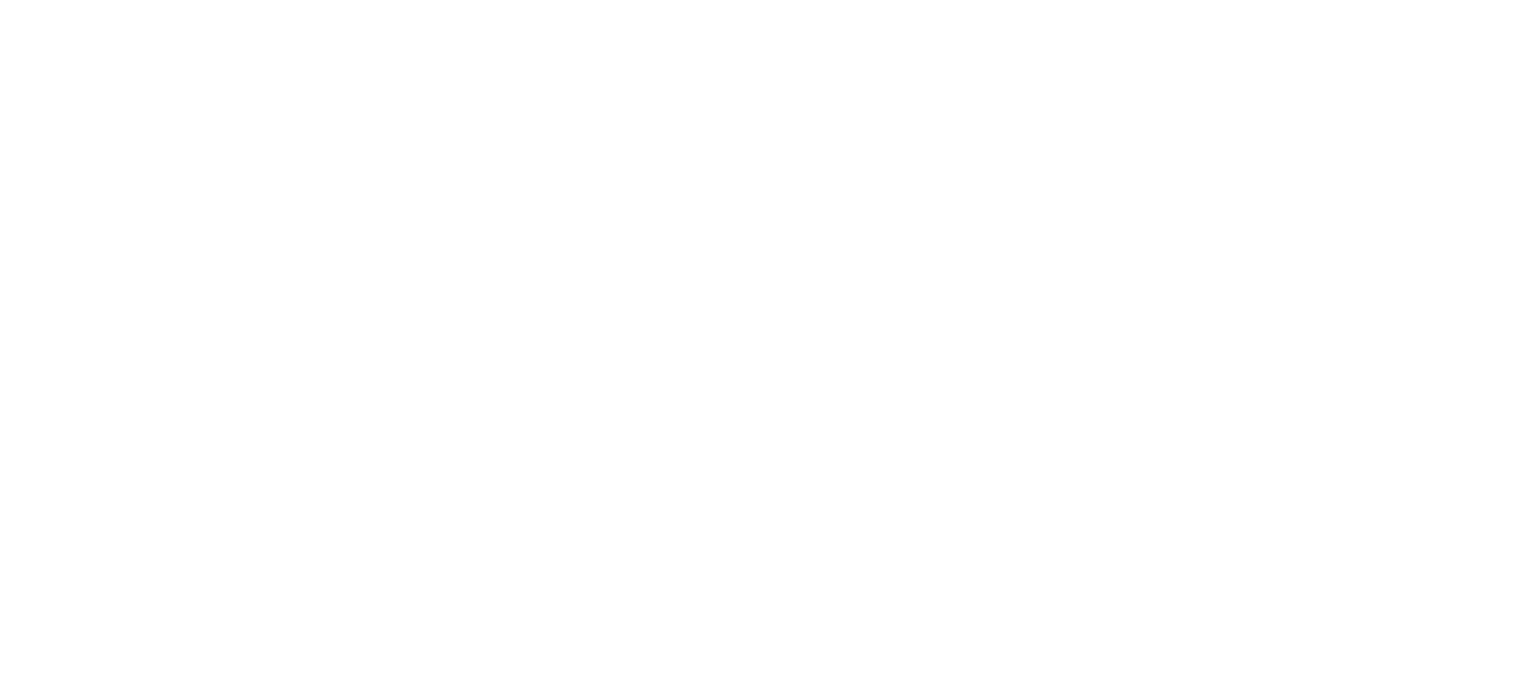 scroll, scrollTop: 0, scrollLeft: 0, axis: both 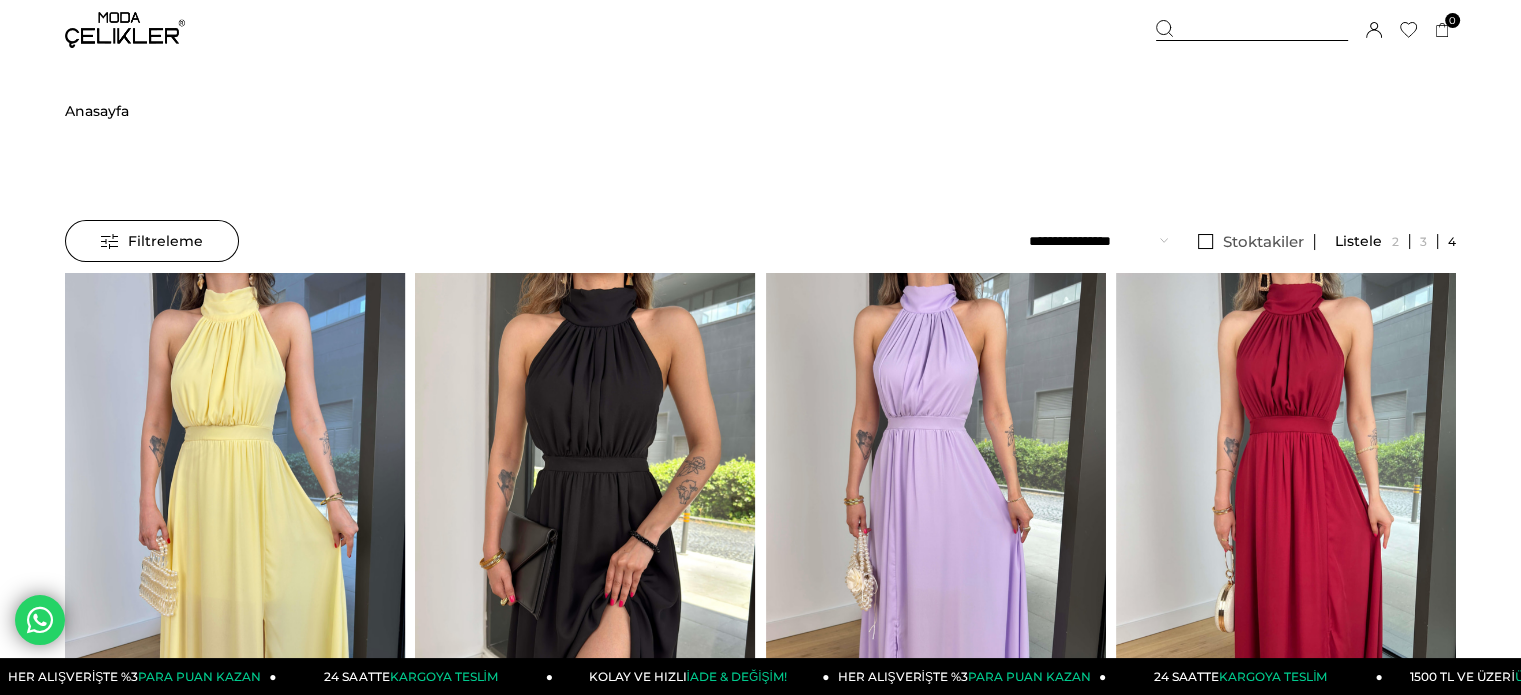 click at bounding box center [1286, 499] 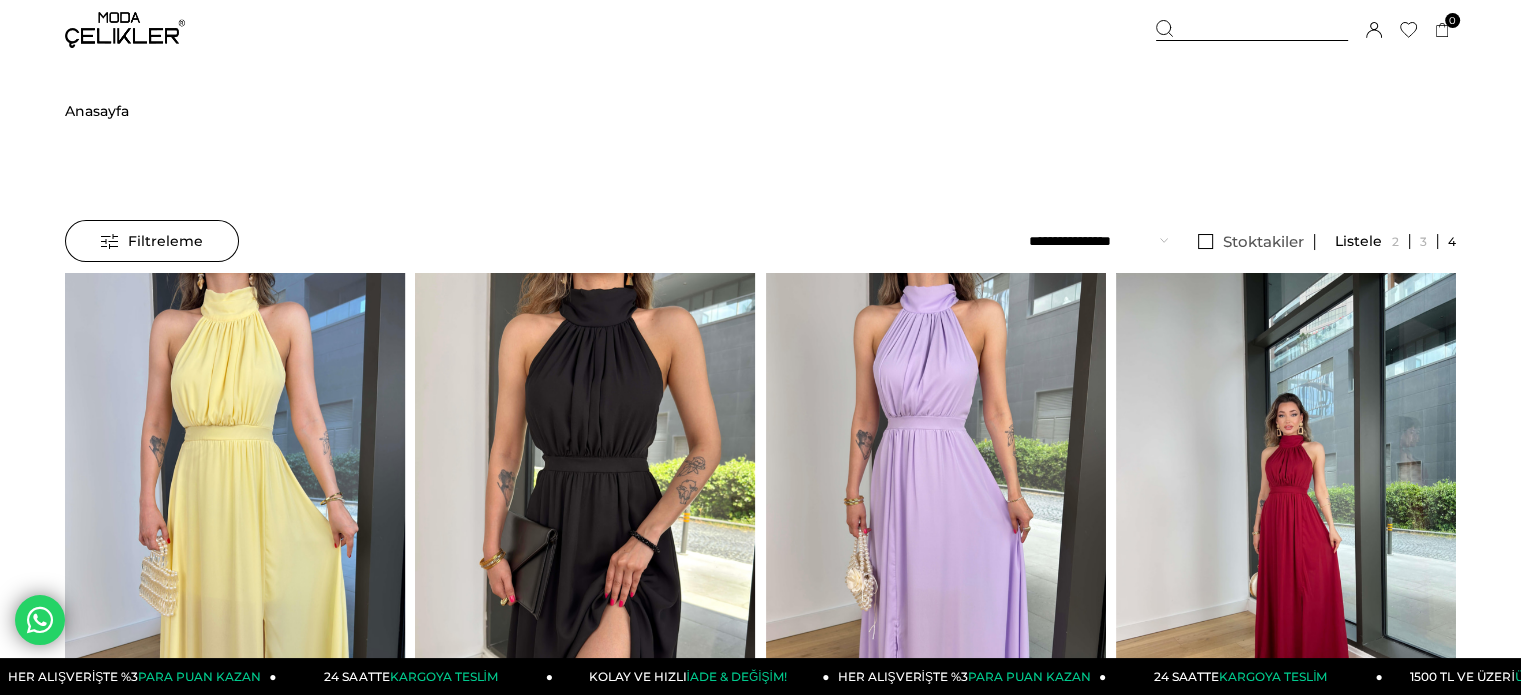 click at bounding box center [1286, 499] 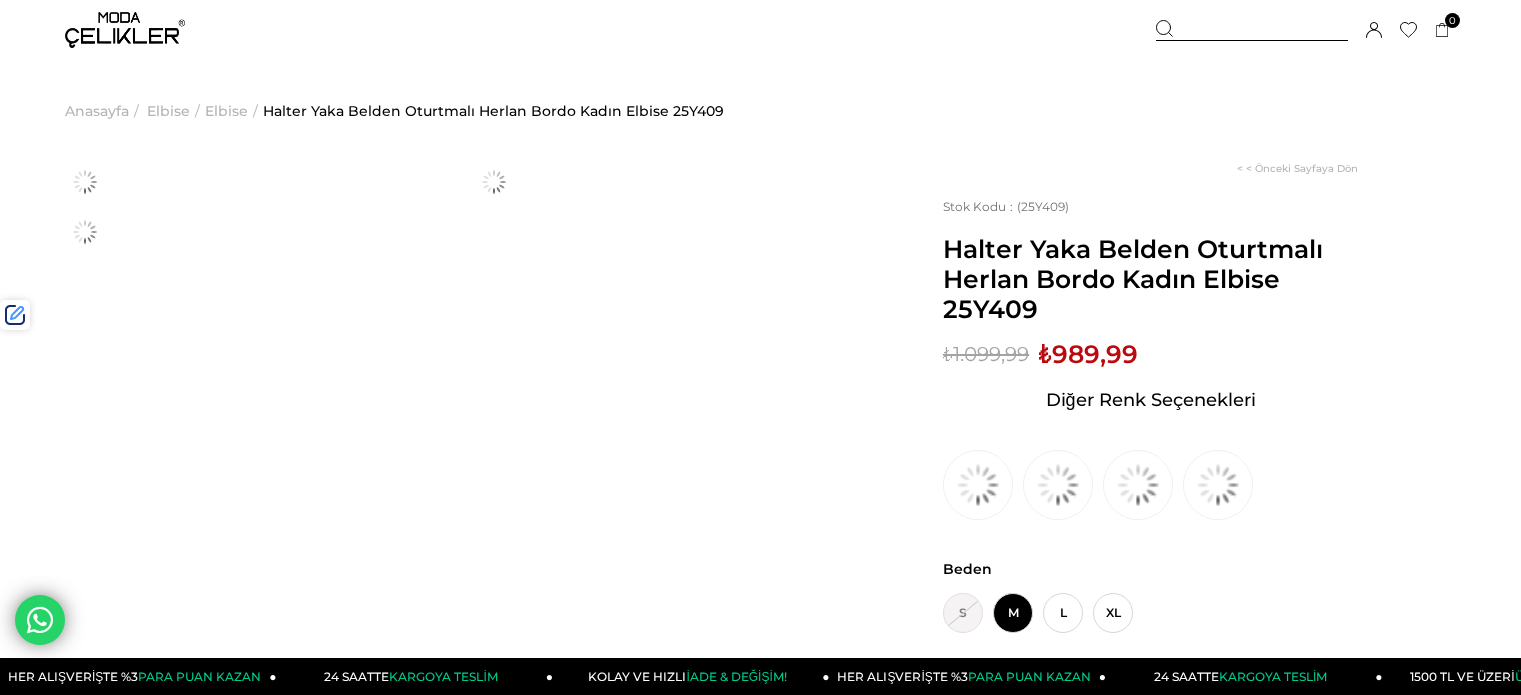 scroll, scrollTop: 0, scrollLeft: 0, axis: both 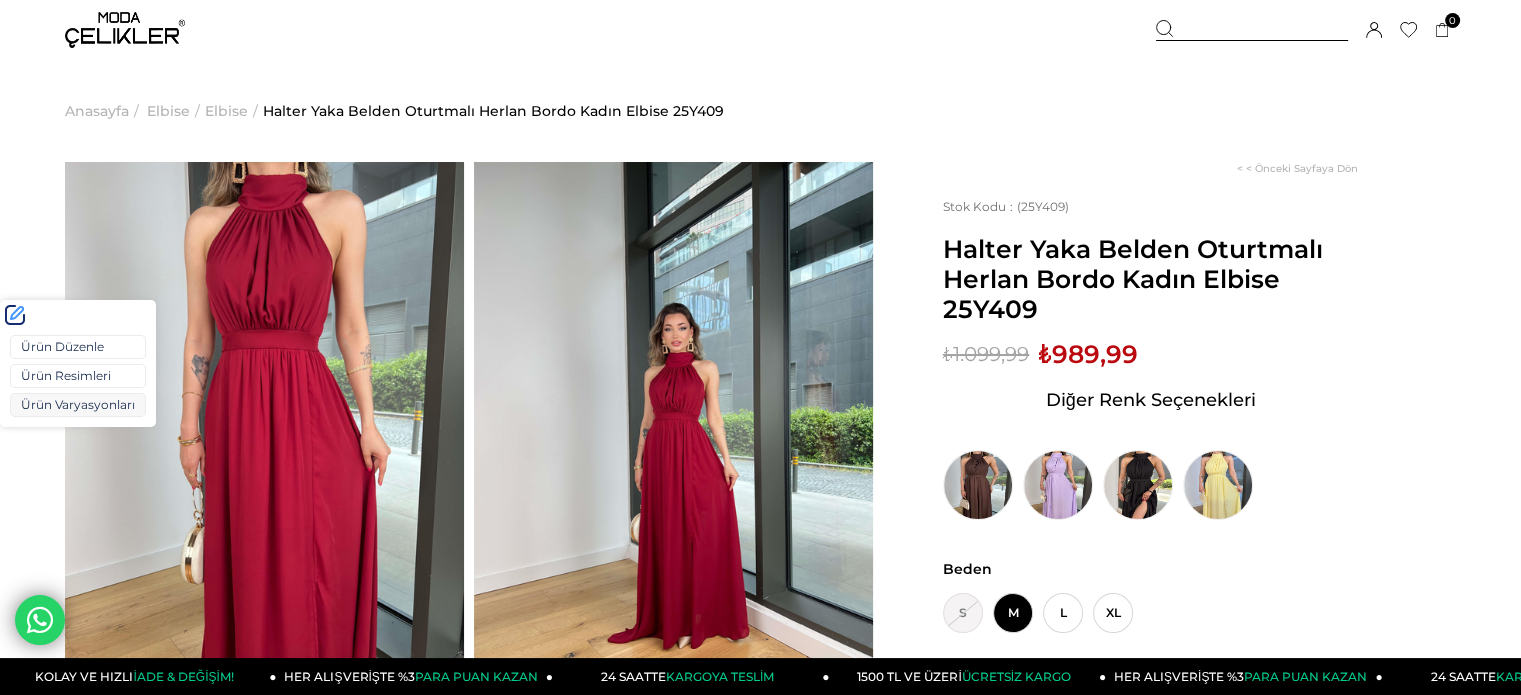 click on "Ürün Varyasyonları" at bounding box center (78, 405) 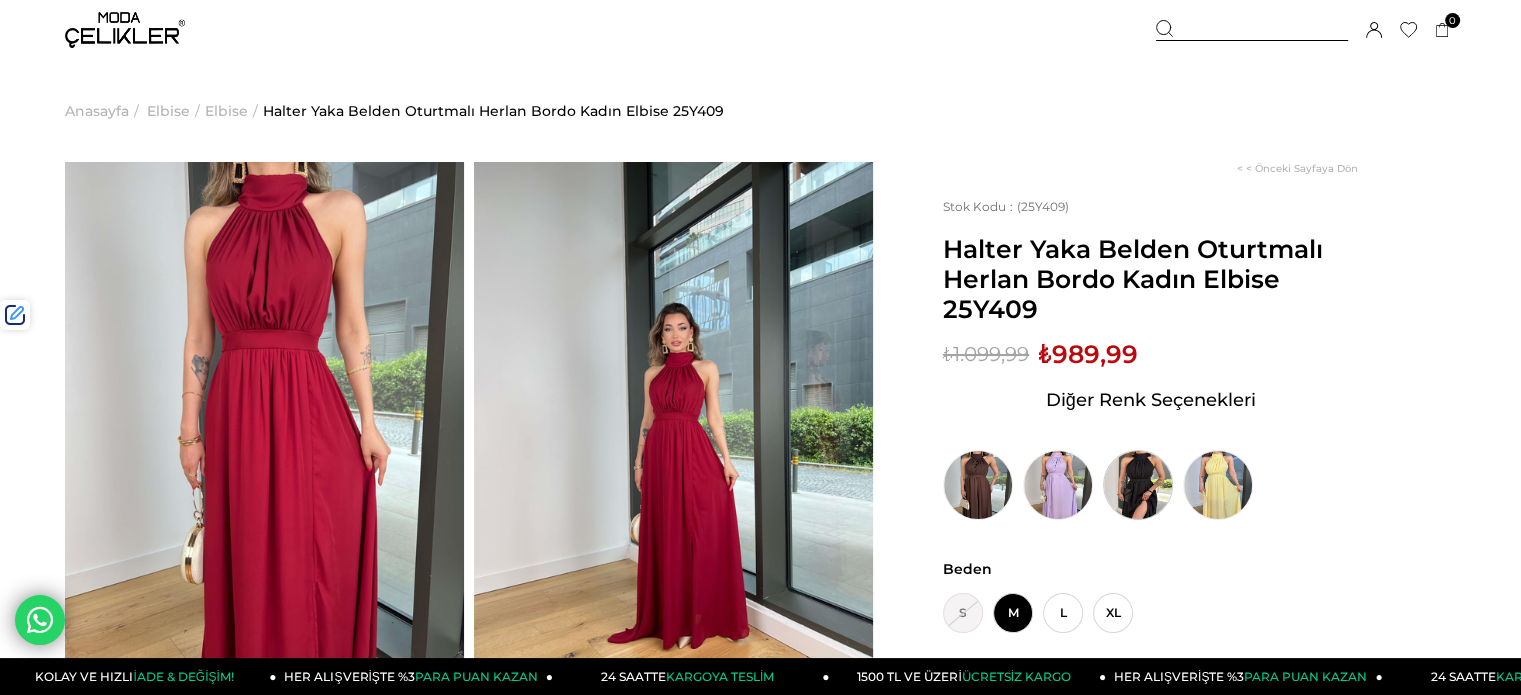 click at bounding box center [1138, 485] 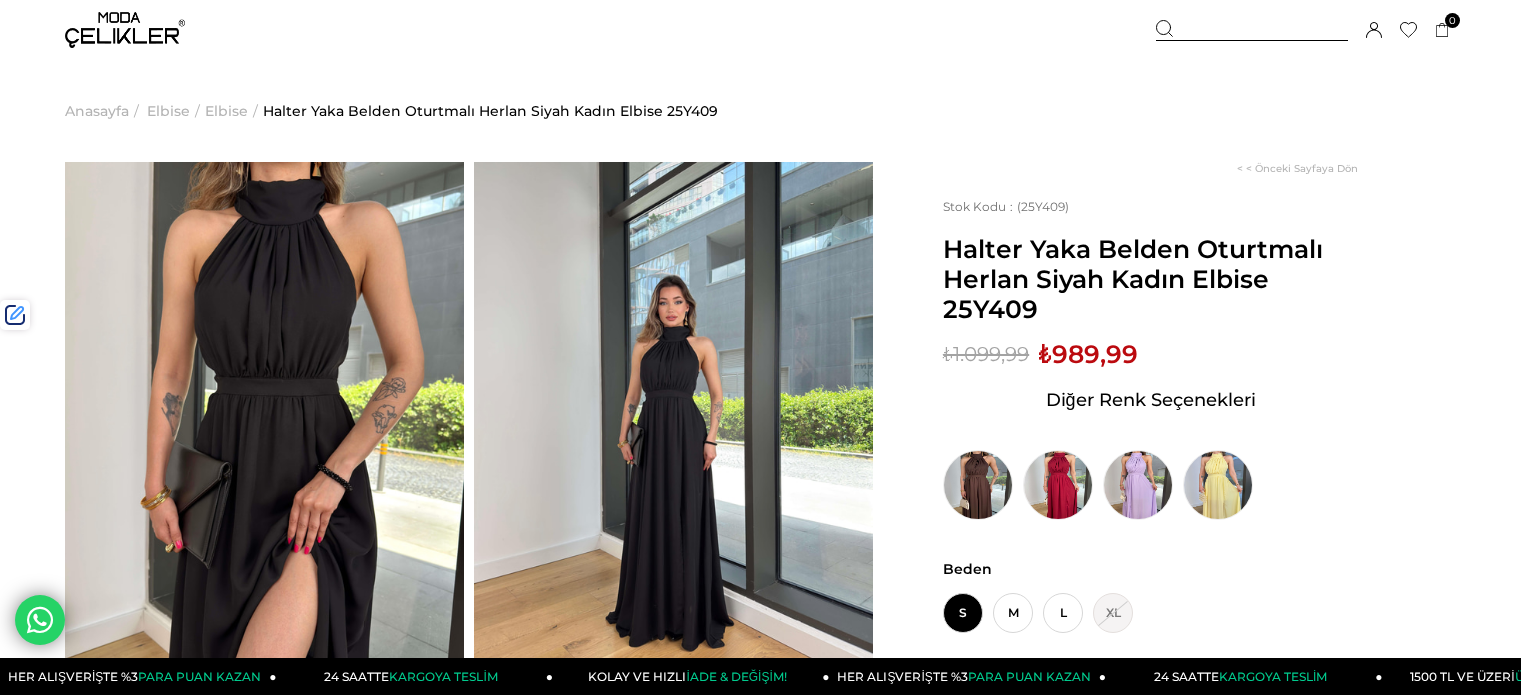 scroll, scrollTop: 0, scrollLeft: 0, axis: both 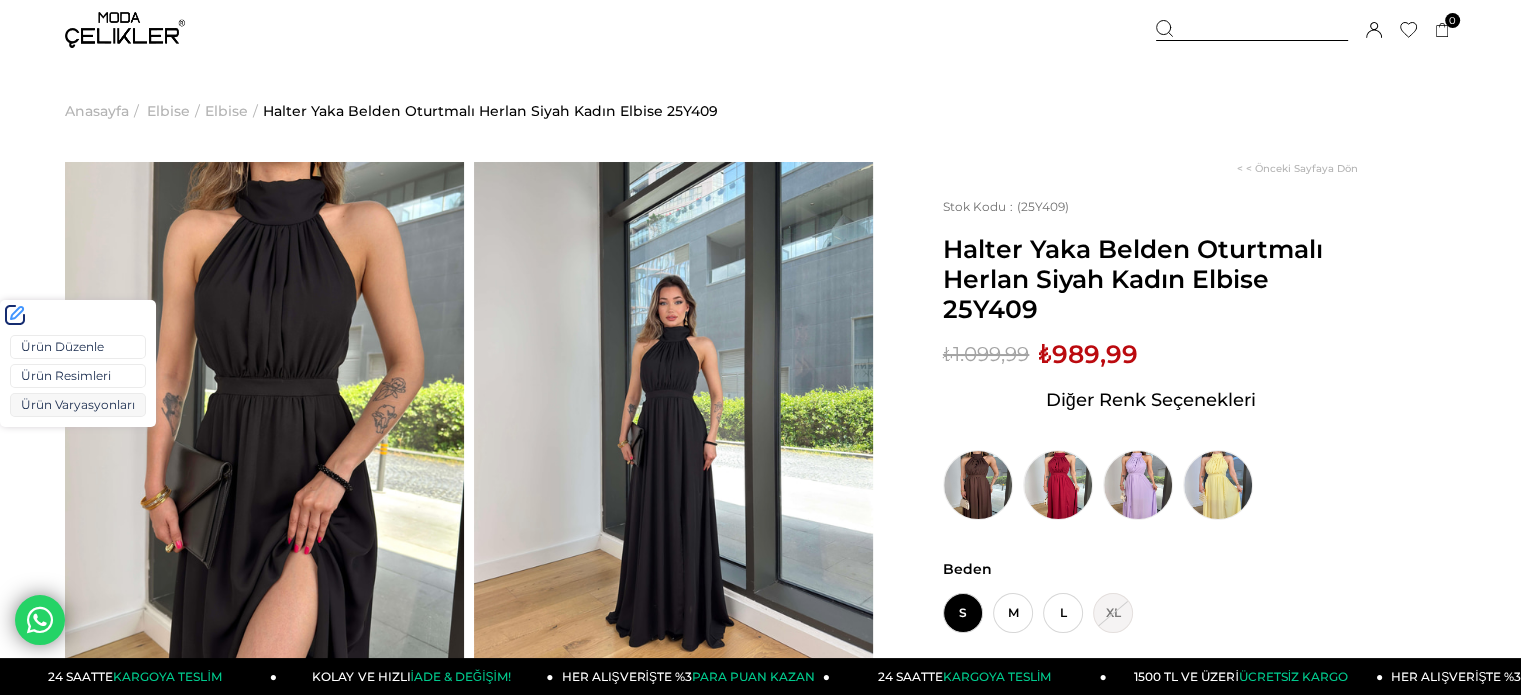click on "Ürün Varyasyonları" at bounding box center (78, 405) 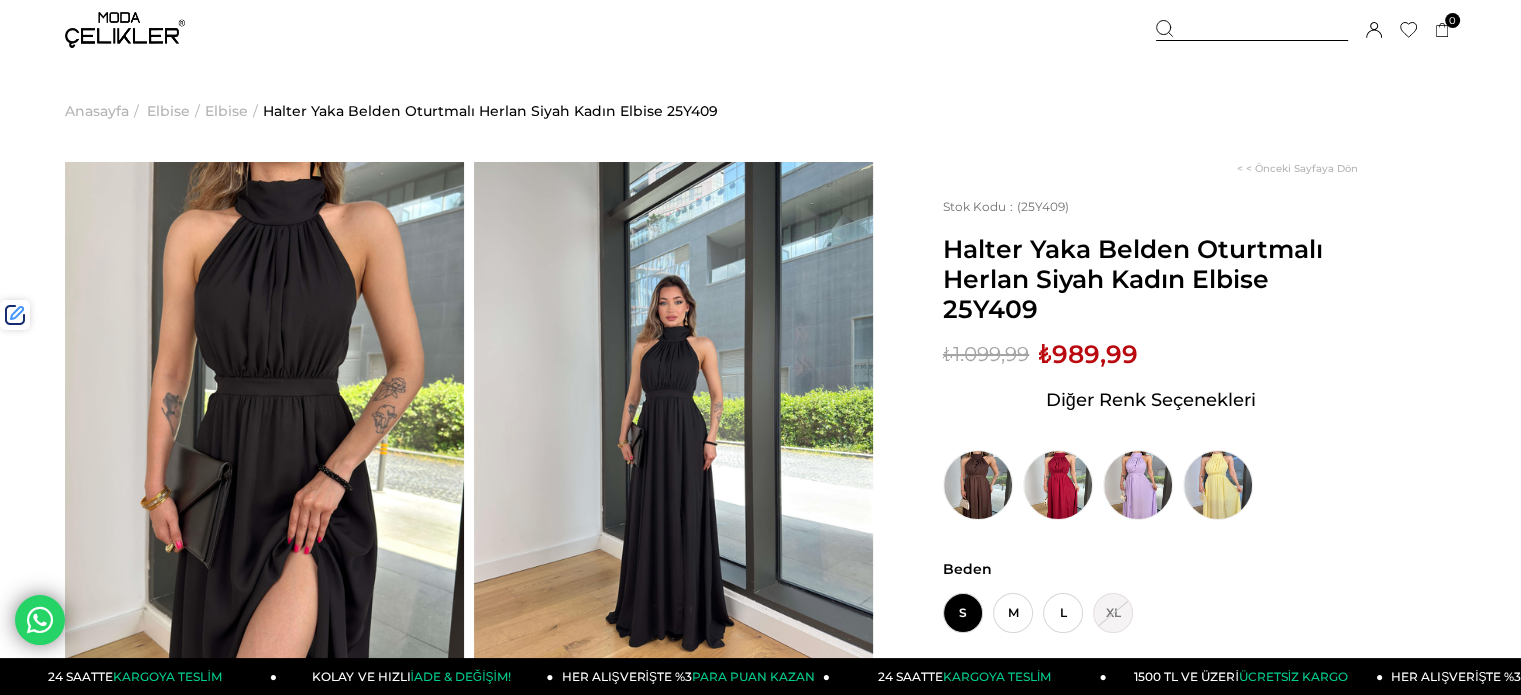 click on "₺989,99" at bounding box center (1088, 354) 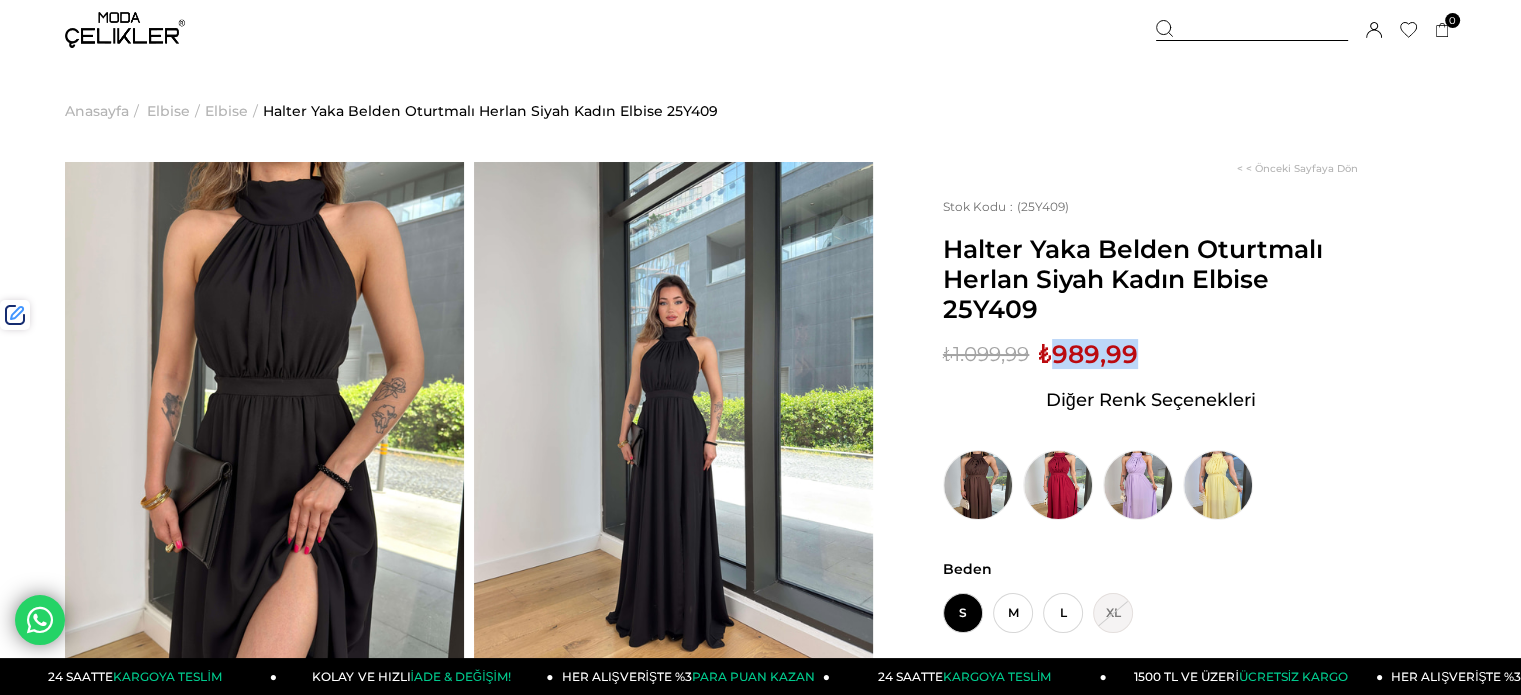 click on "₺989,99" at bounding box center (1088, 354) 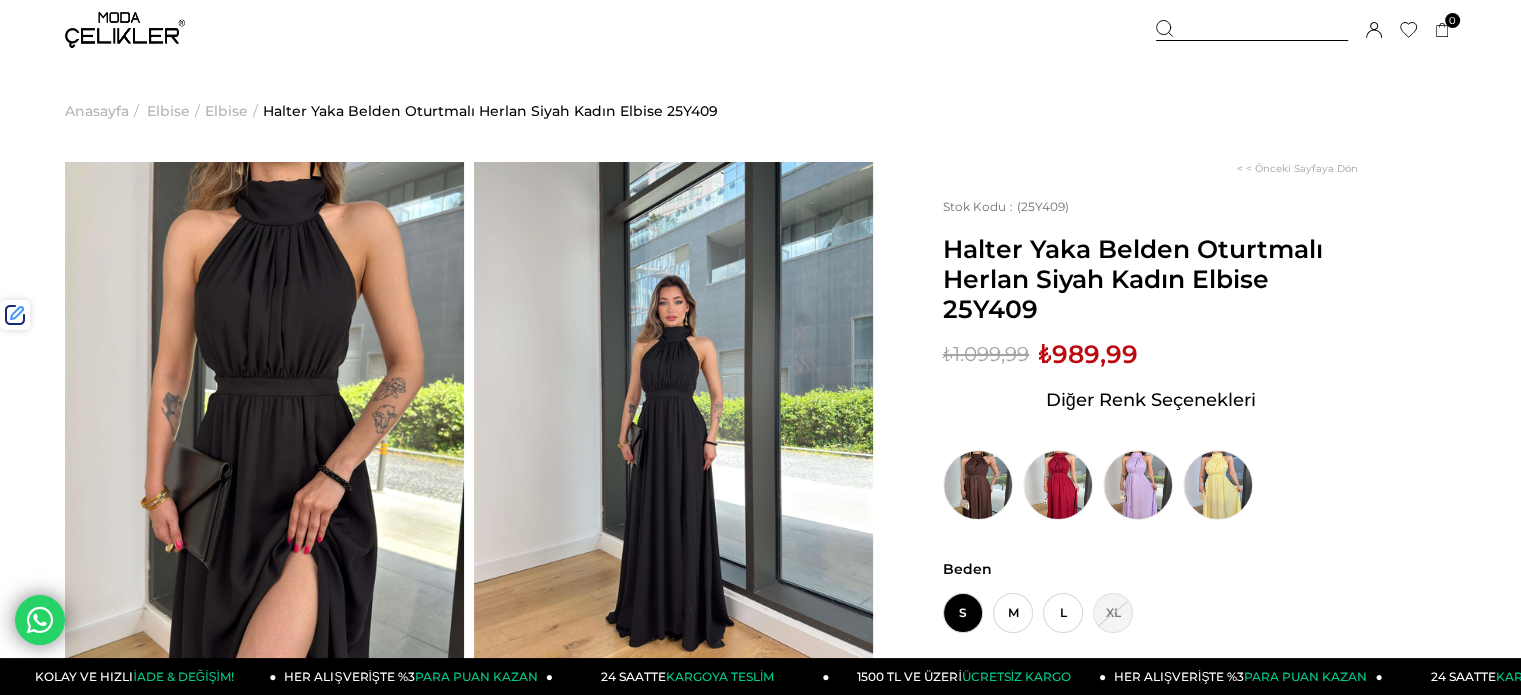 click at bounding box center (1252, 30) 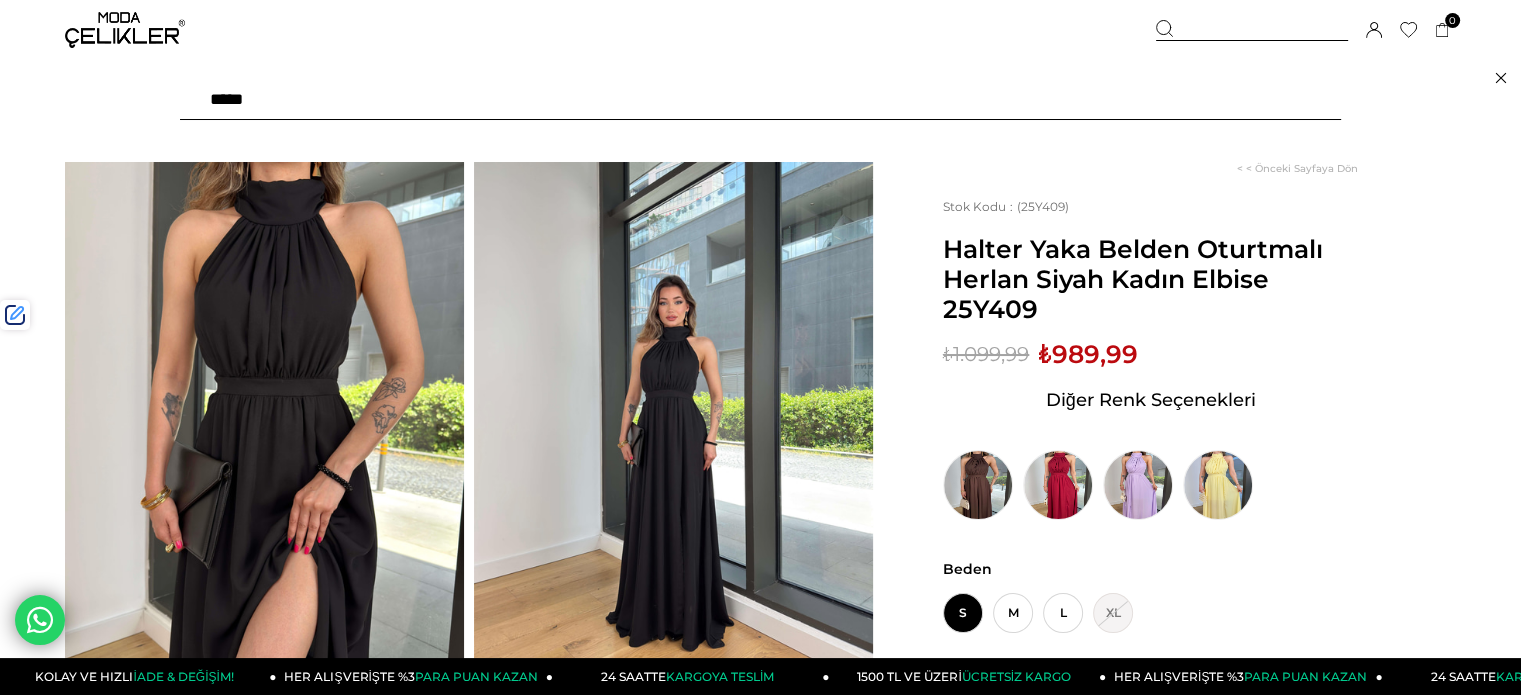 click at bounding box center [760, 100] 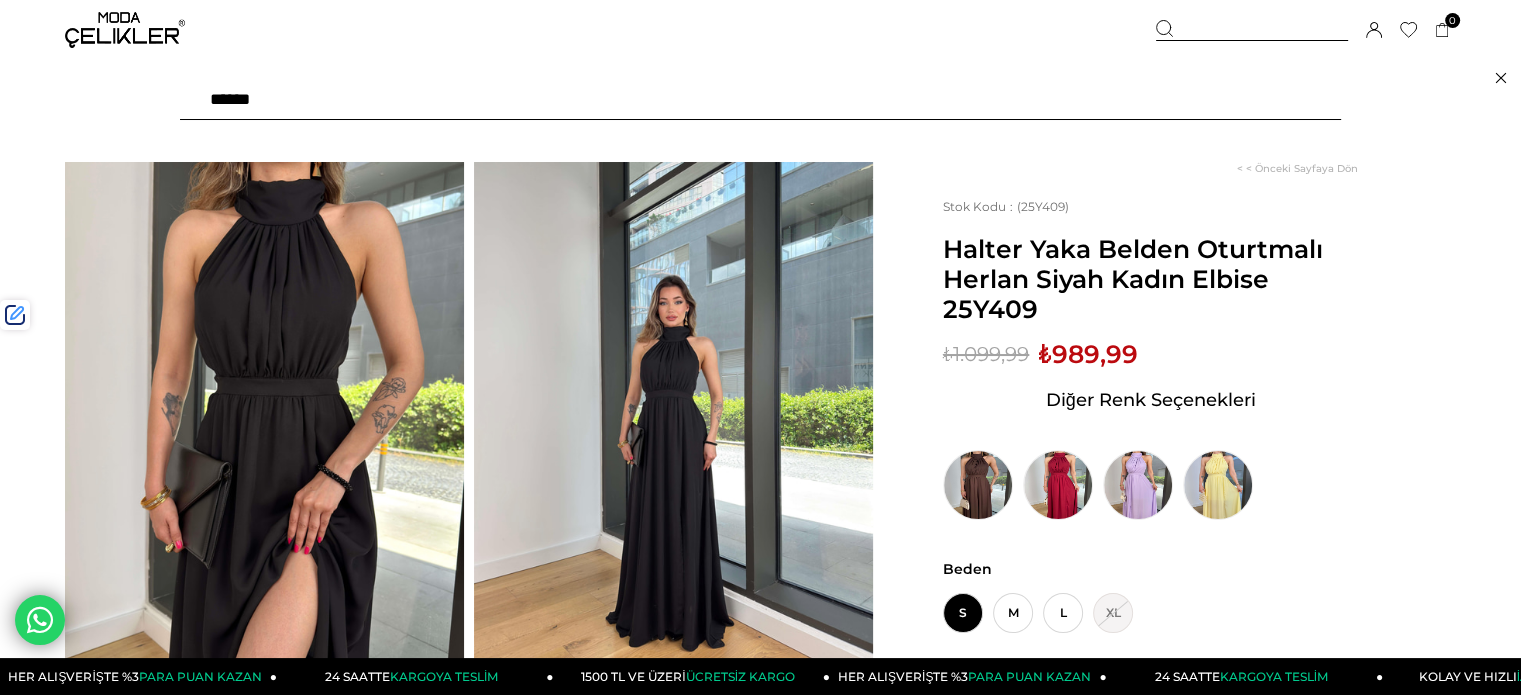 type on "*******" 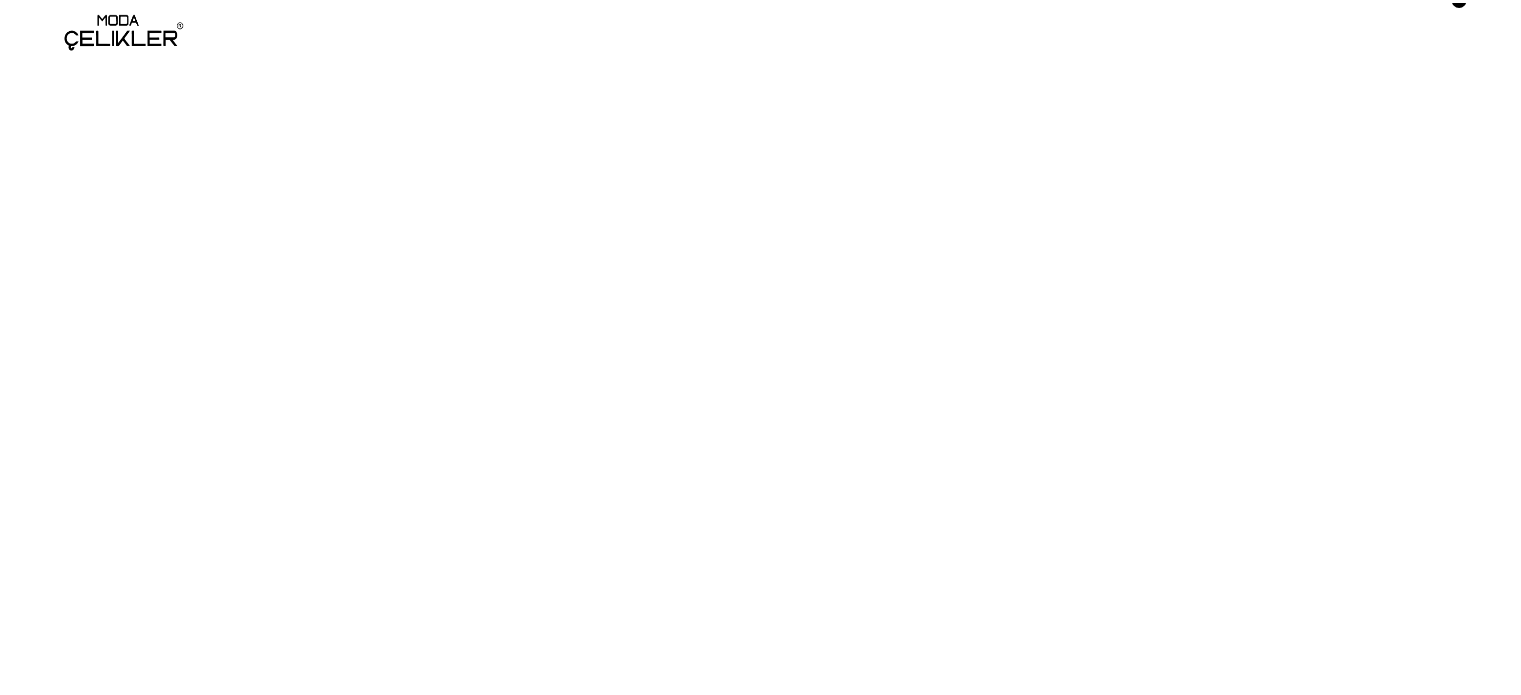 scroll, scrollTop: 0, scrollLeft: 0, axis: both 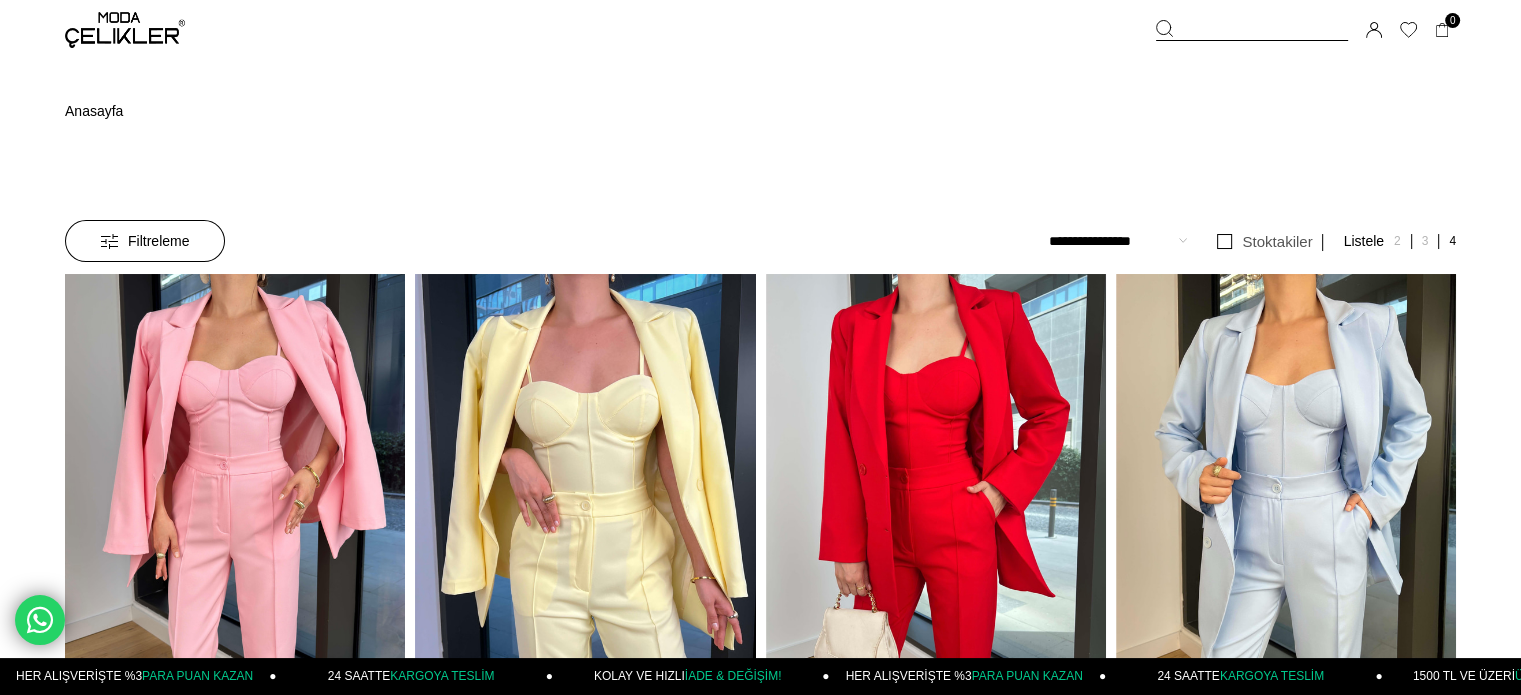 click at bounding box center (585, 500) 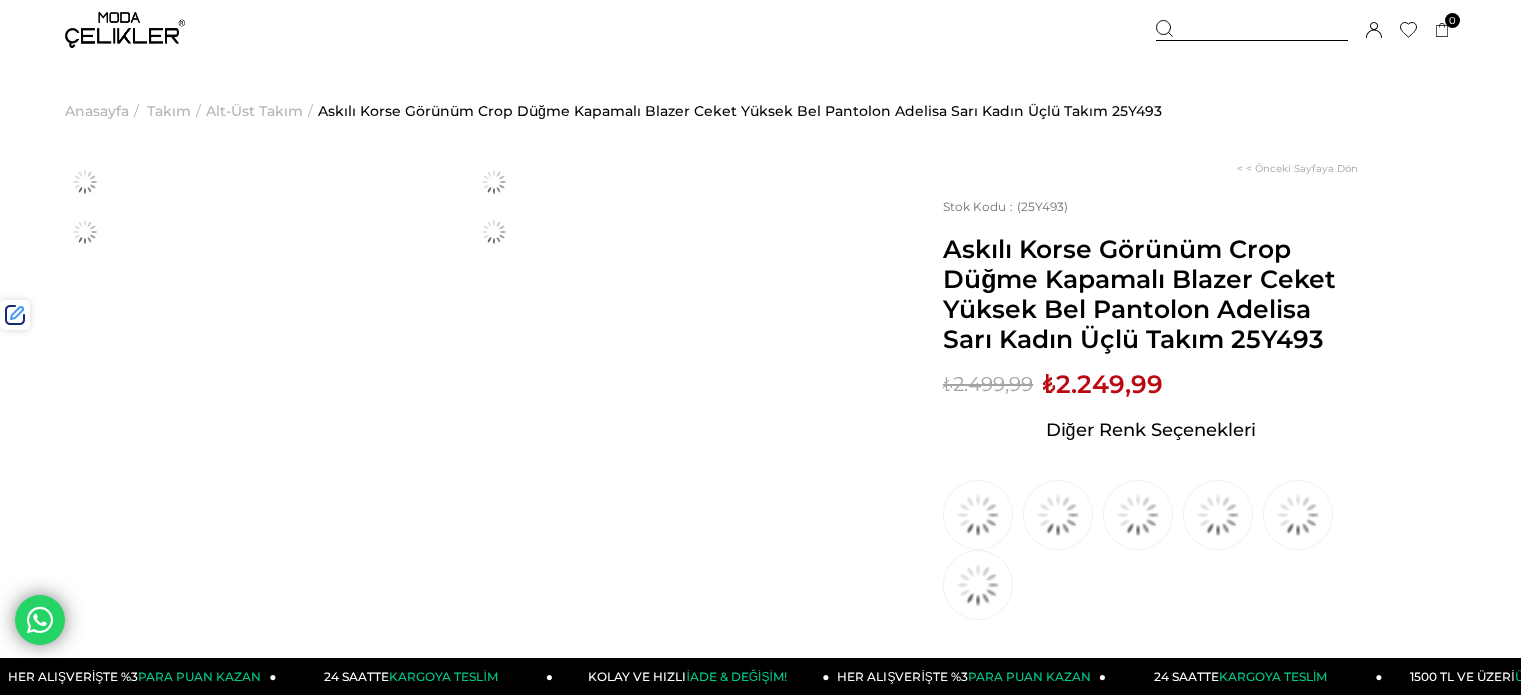 scroll, scrollTop: 0, scrollLeft: 0, axis: both 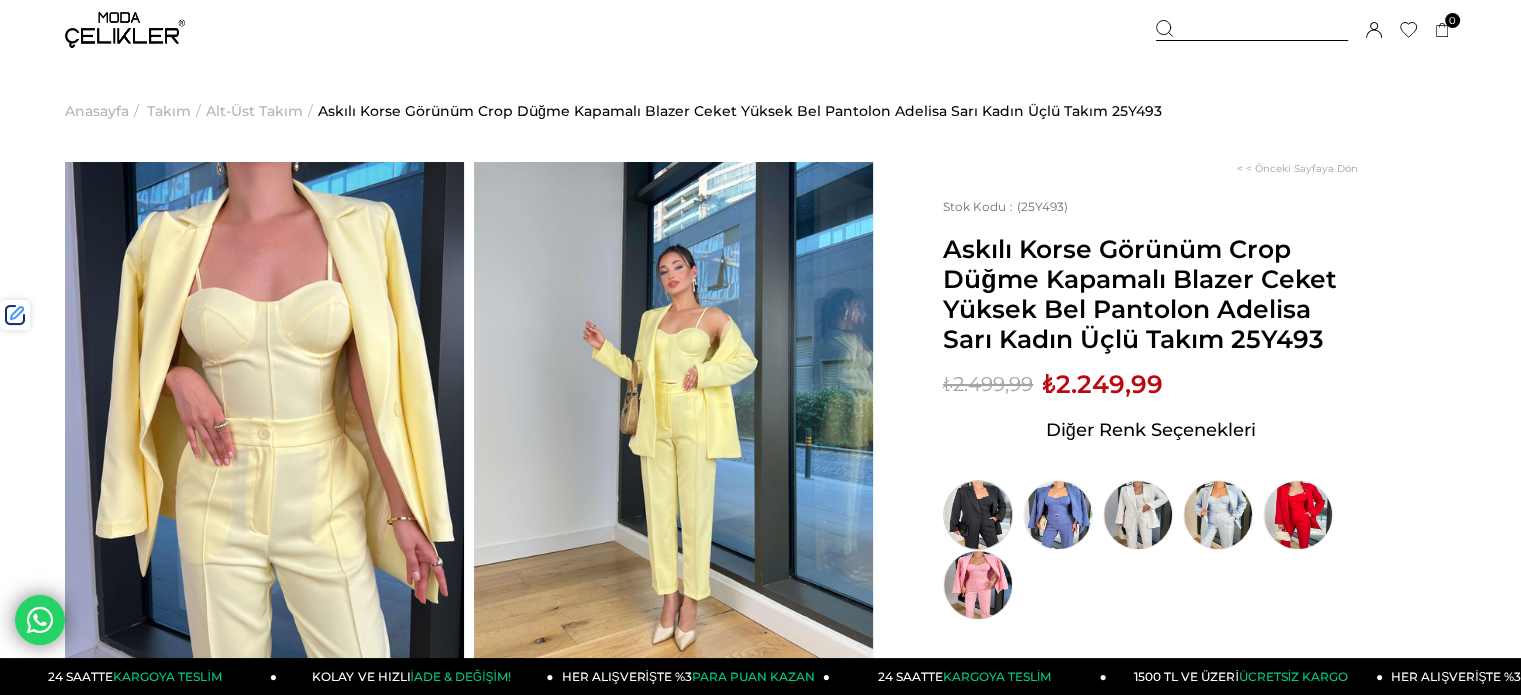 click at bounding box center [978, 515] 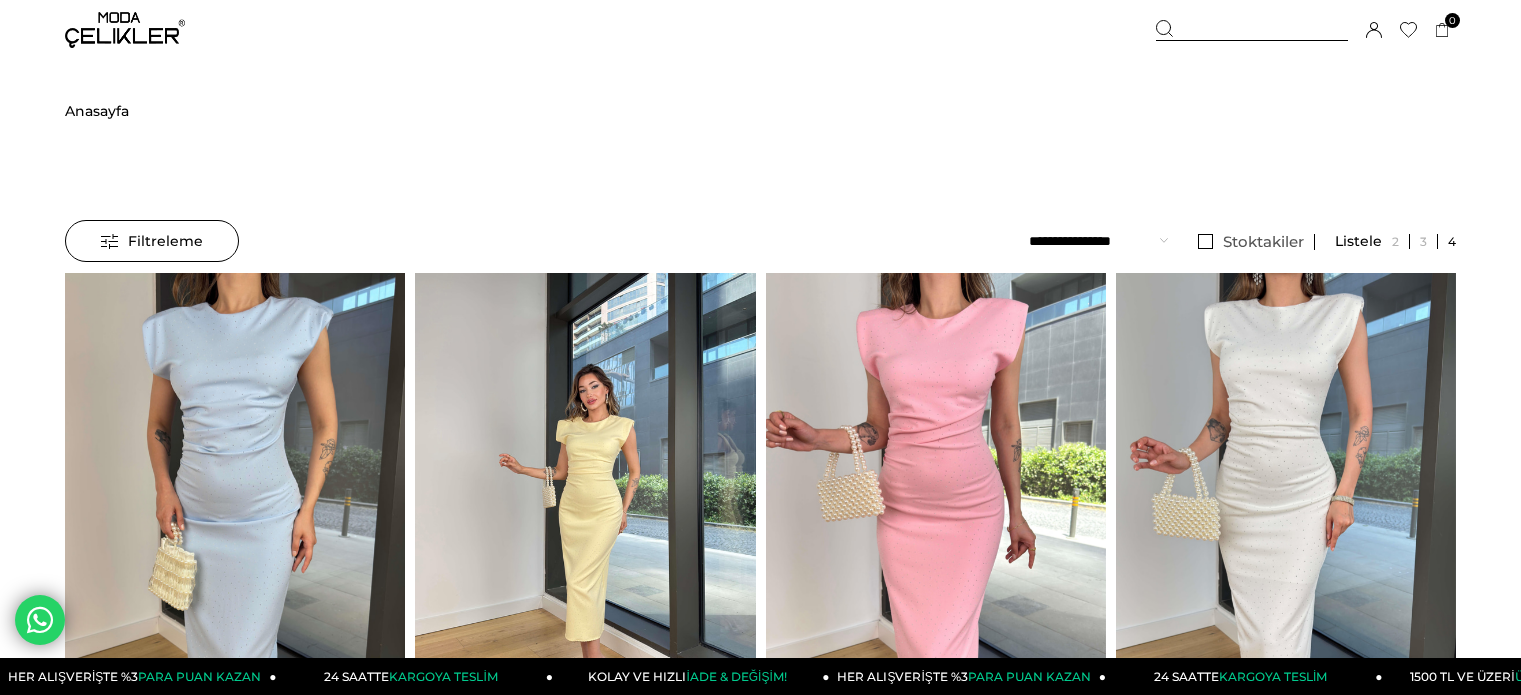 click at bounding box center [585, 499] 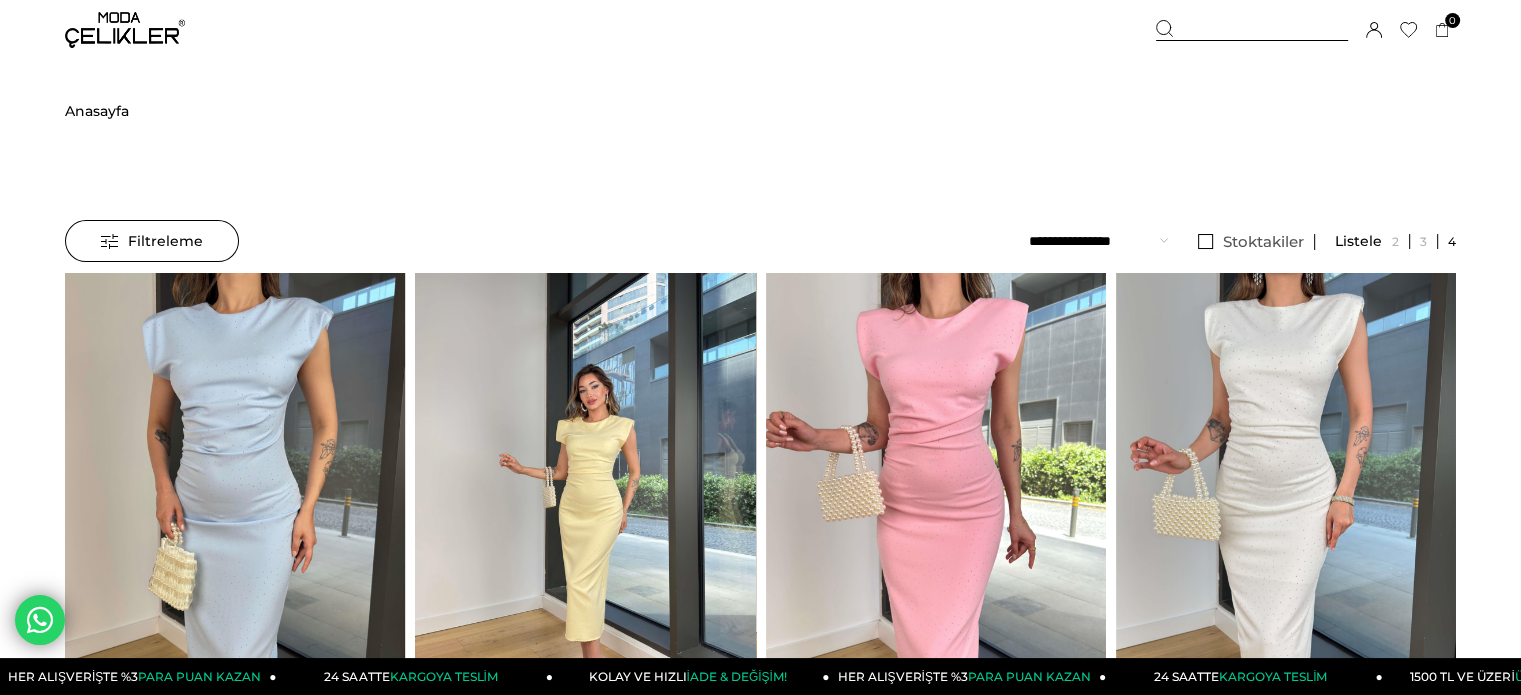 scroll, scrollTop: 0, scrollLeft: 0, axis: both 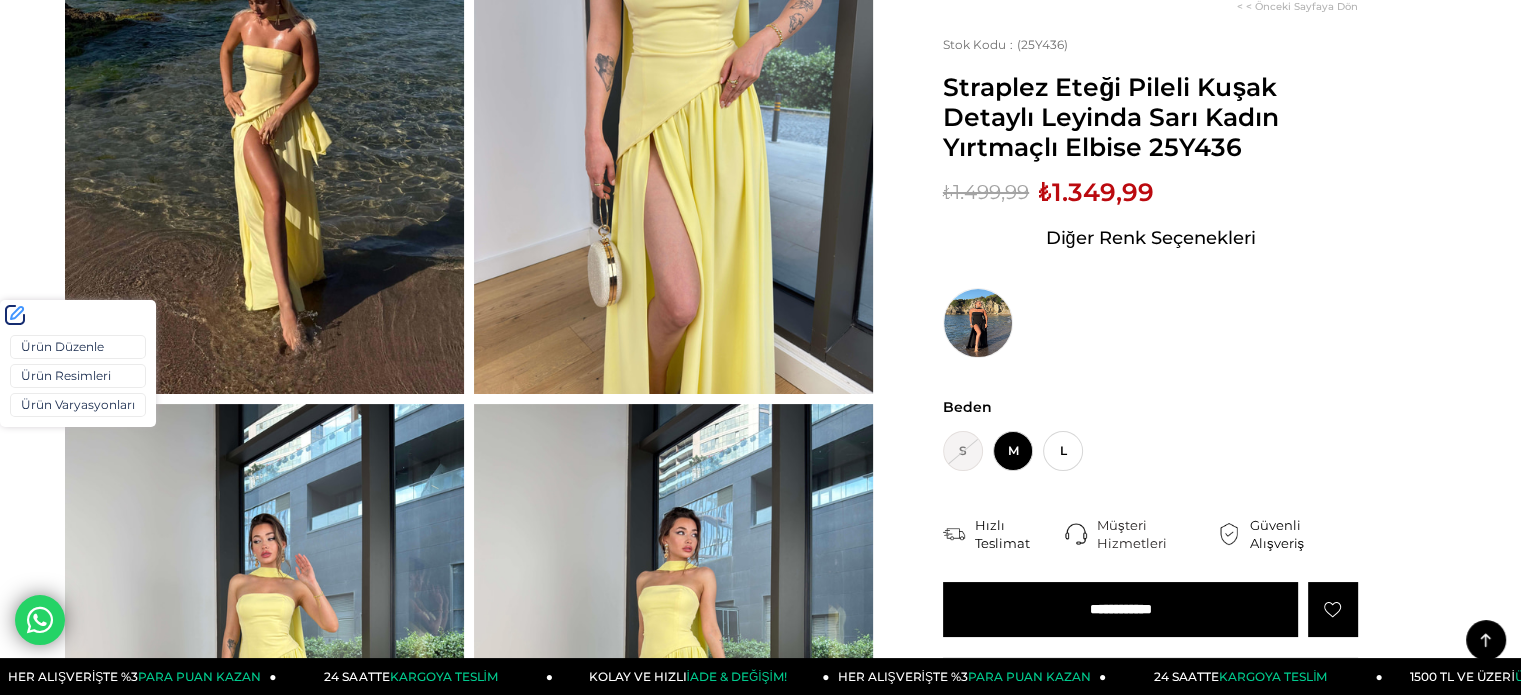 click on "Ürün Düzenle
Ürün Resimleri
Ürün Varyasyonları" at bounding box center (78, 378) 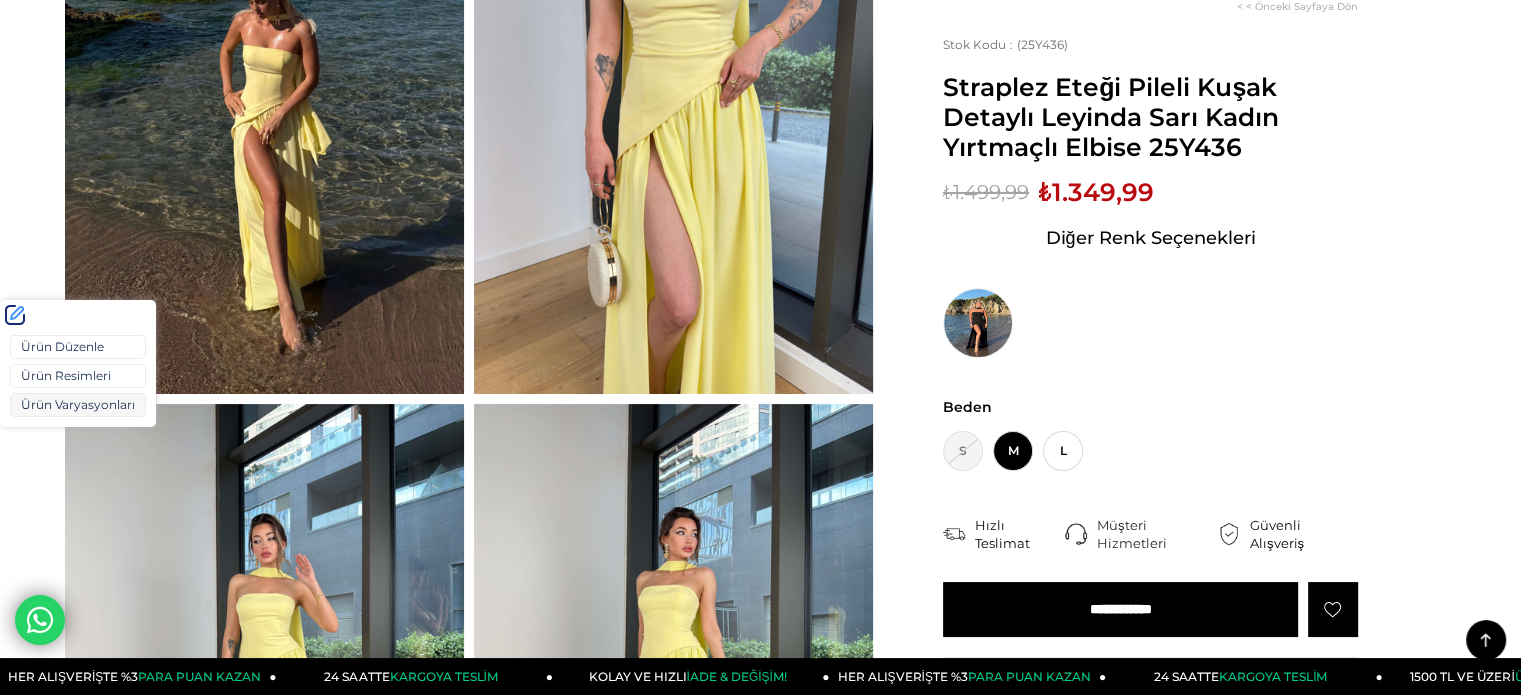 click on "Ürün Varyasyonları" at bounding box center [78, 405] 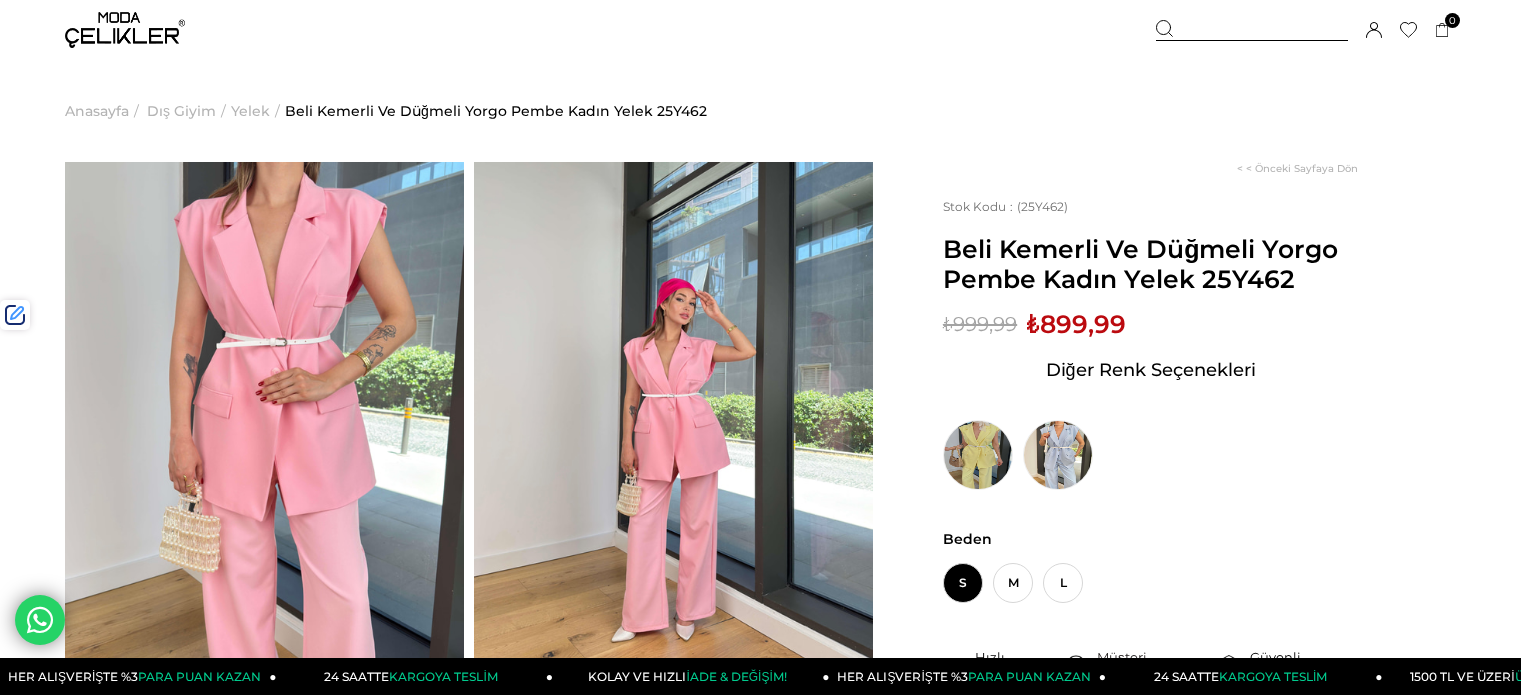 scroll, scrollTop: 0, scrollLeft: 0, axis: both 